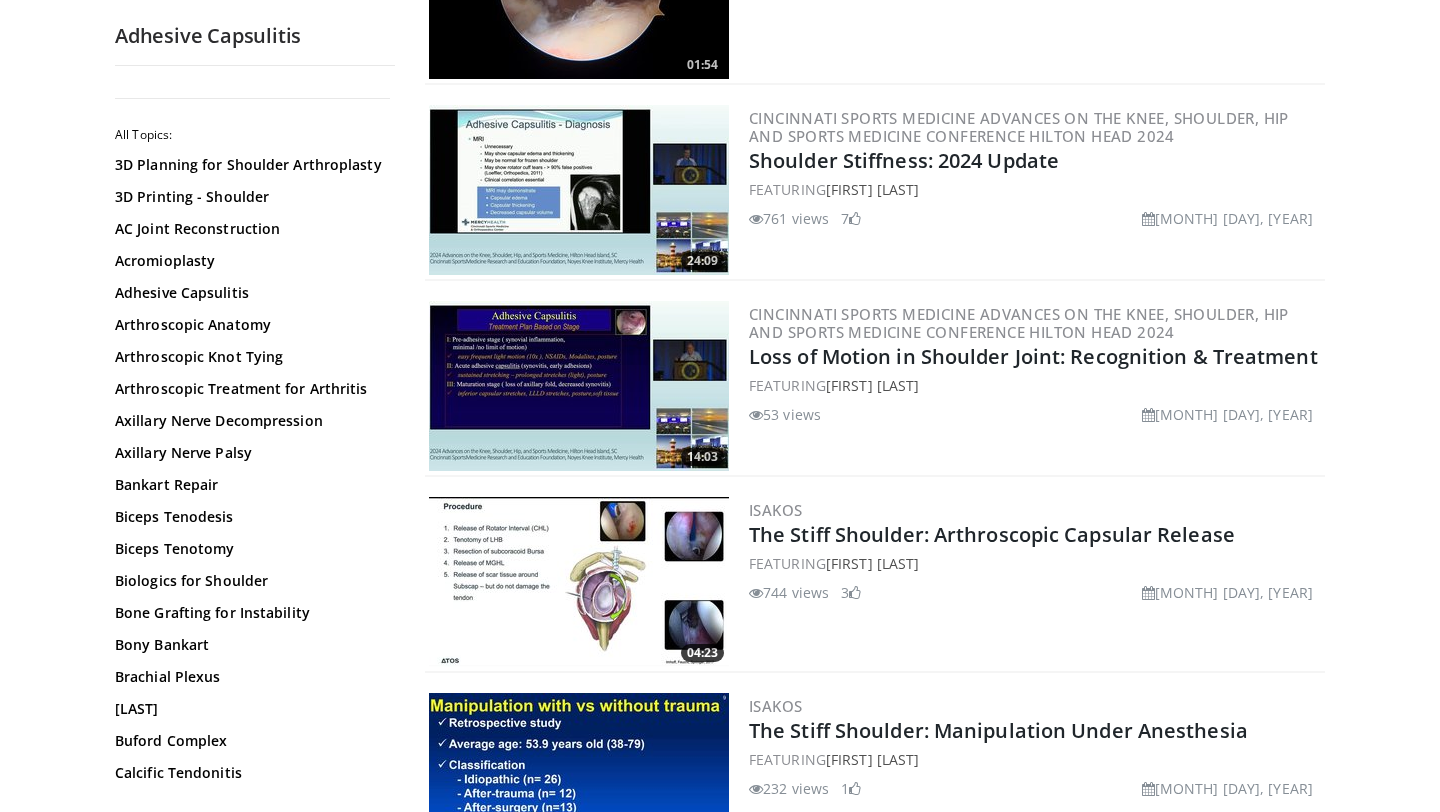 scroll, scrollTop: 400, scrollLeft: 0, axis: vertical 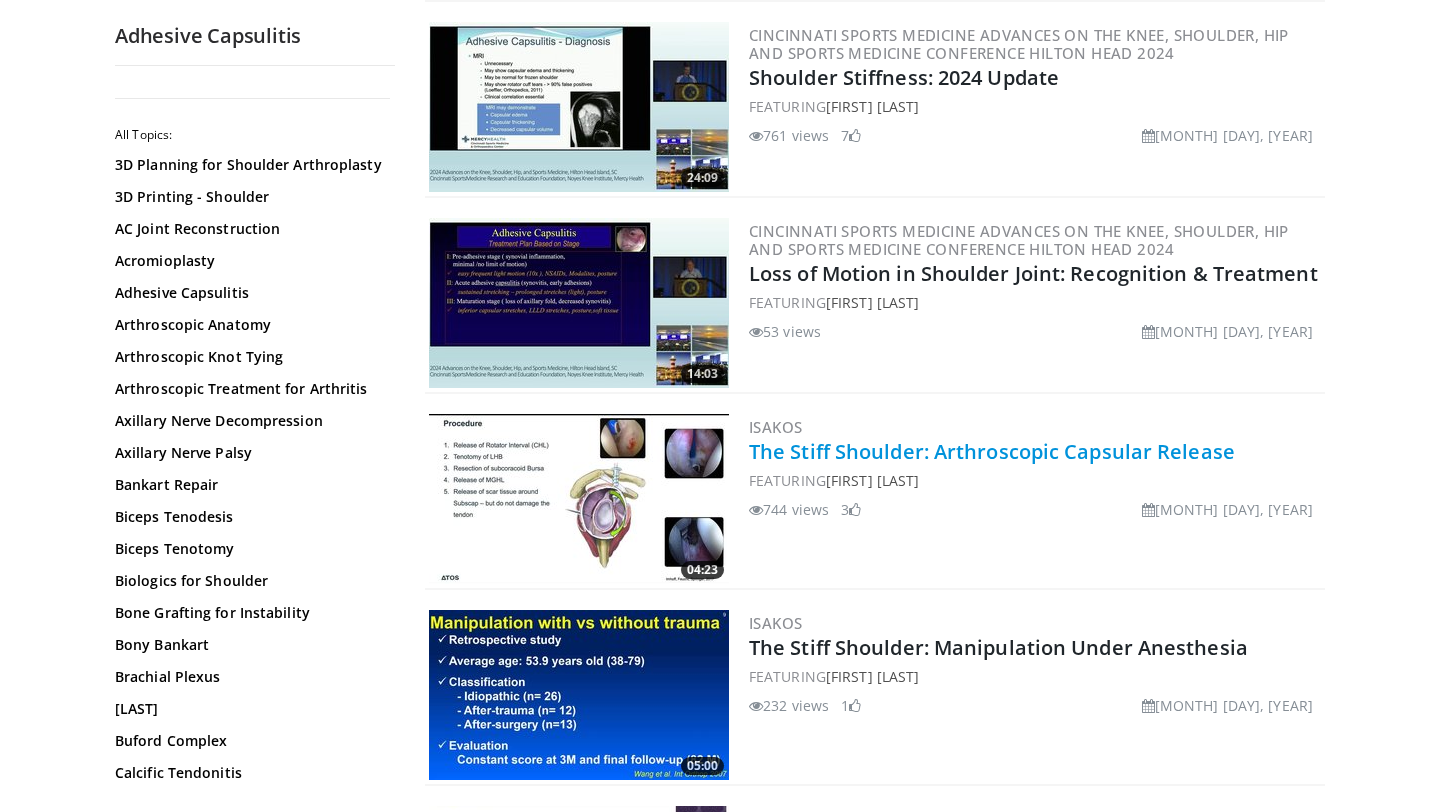 click on "The Stiff Shoulder: Arthroscopic Capsular Release" at bounding box center [992, 451] 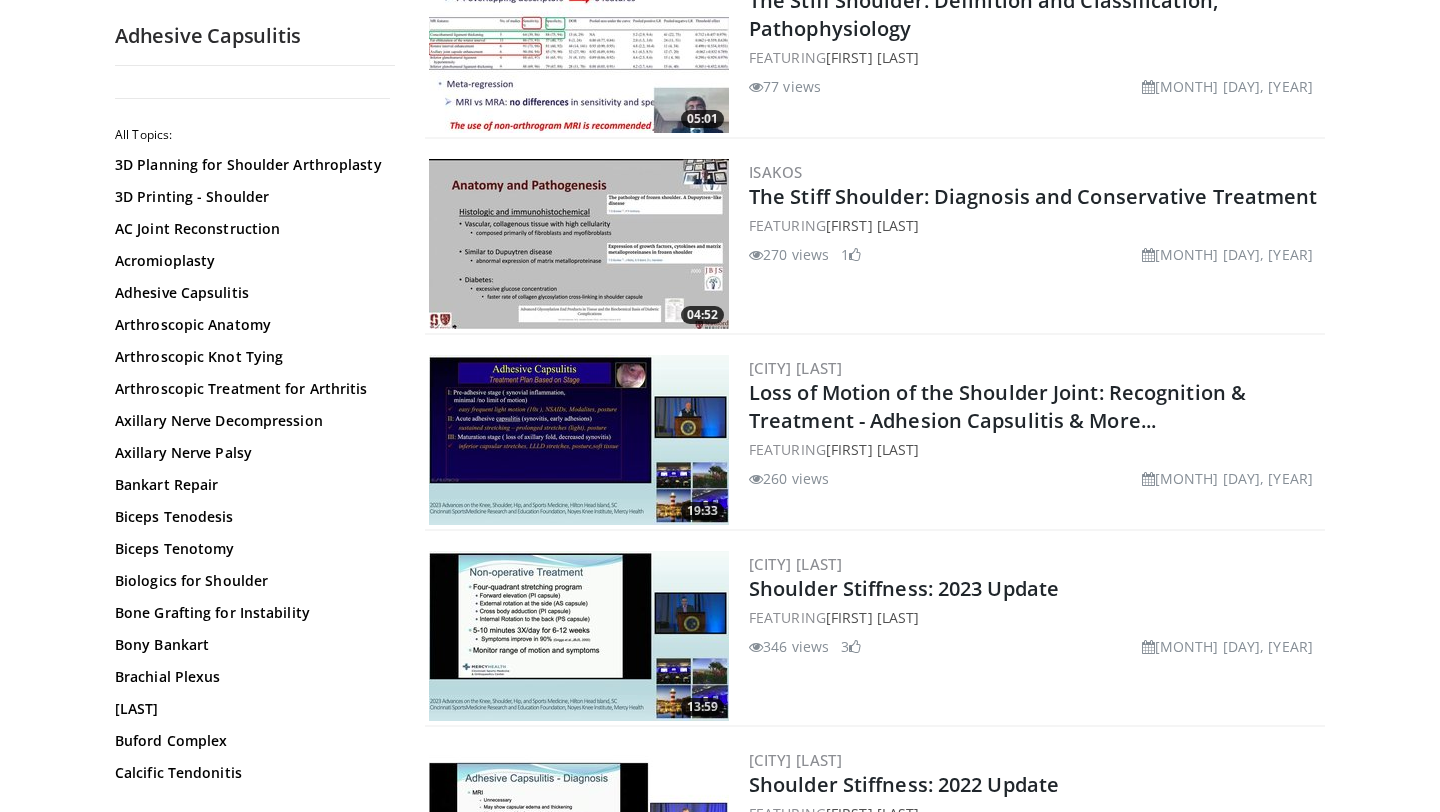 scroll, scrollTop: 1245, scrollLeft: 0, axis: vertical 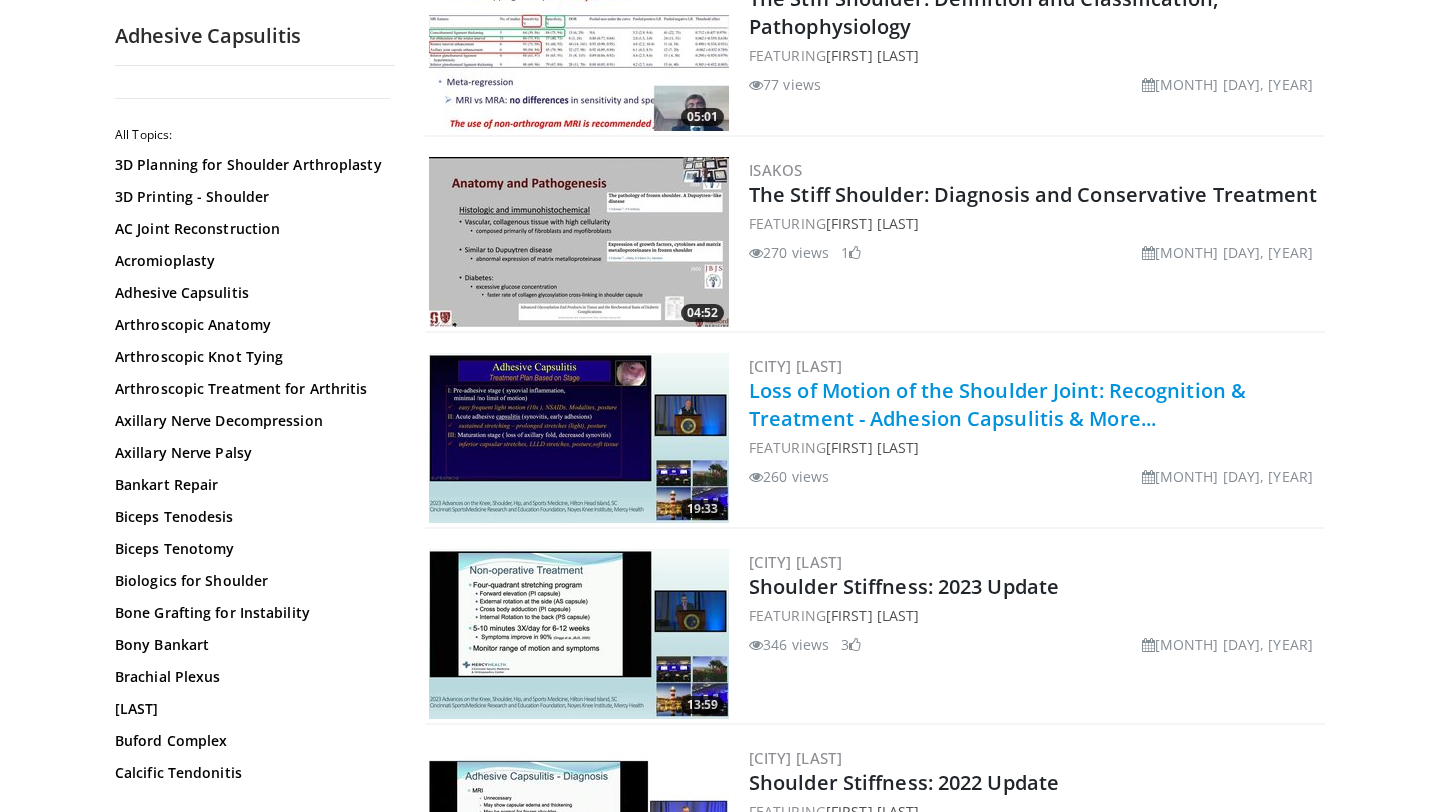 click on "Loss of Motion of the Shoulder Joint: Recognition & Treatment - Adhesion Capsulitis & More..." at bounding box center (997, 404) 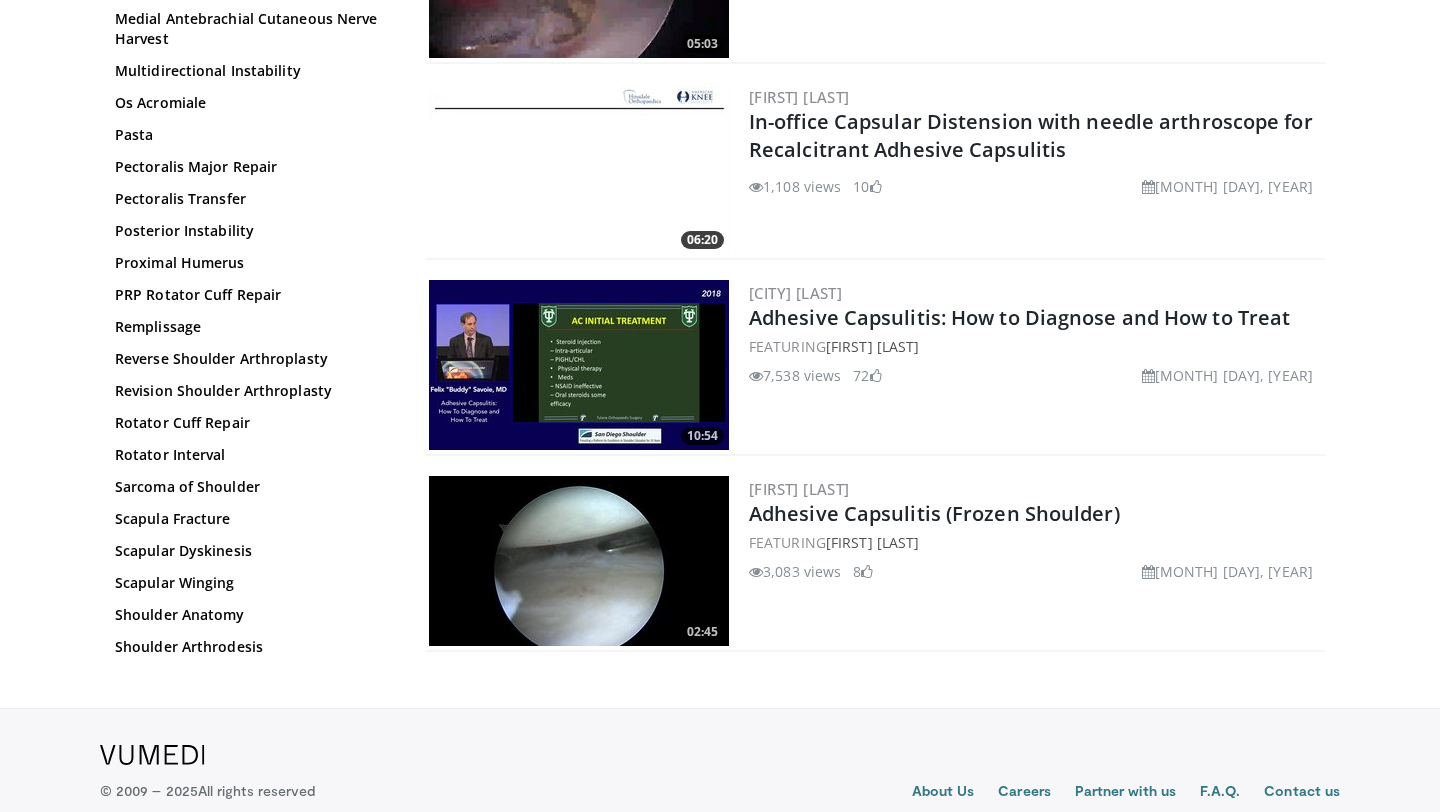 scroll, scrollTop: 3279, scrollLeft: 0, axis: vertical 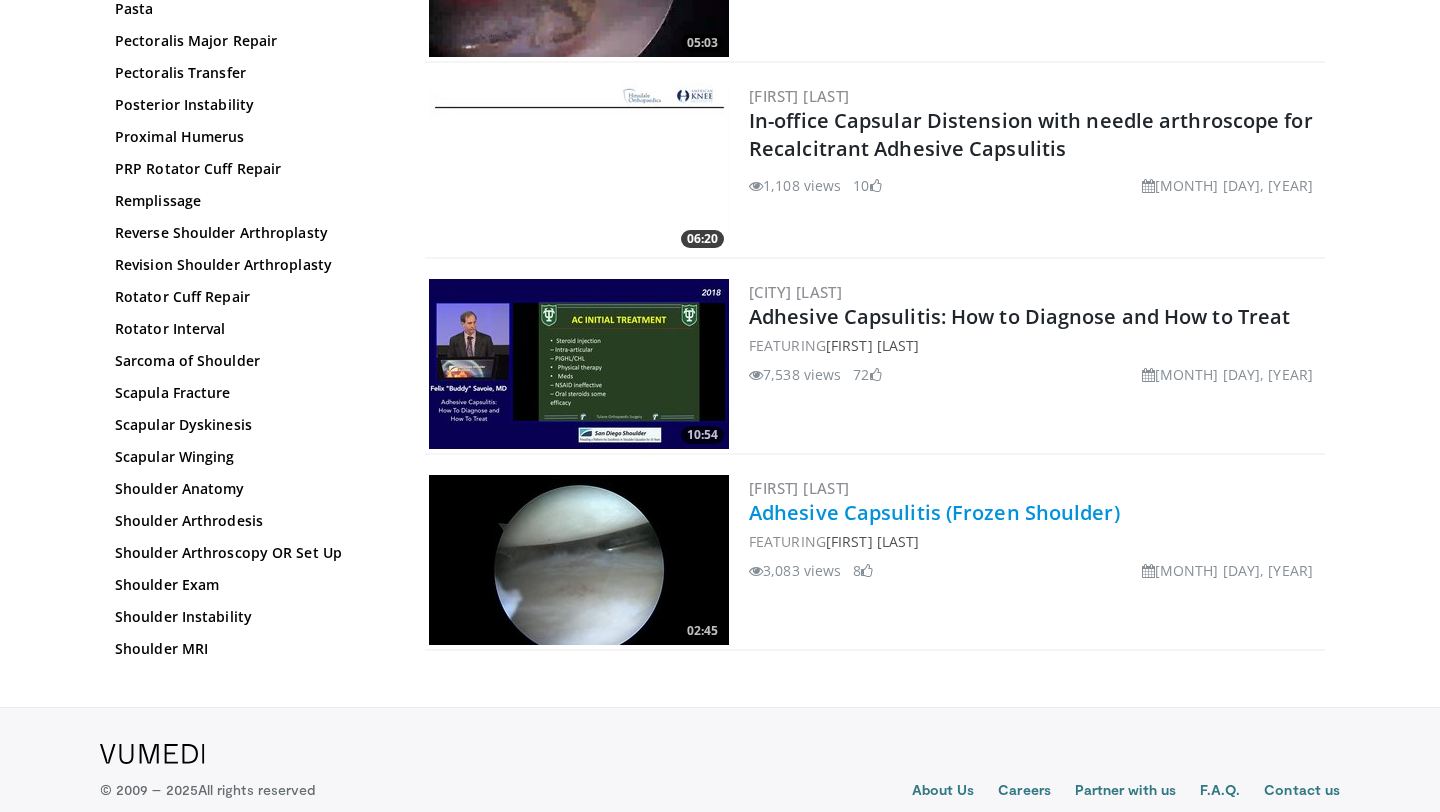 click on "Adhesive Capsulitis (Frozen Shoulder)" at bounding box center (934, 512) 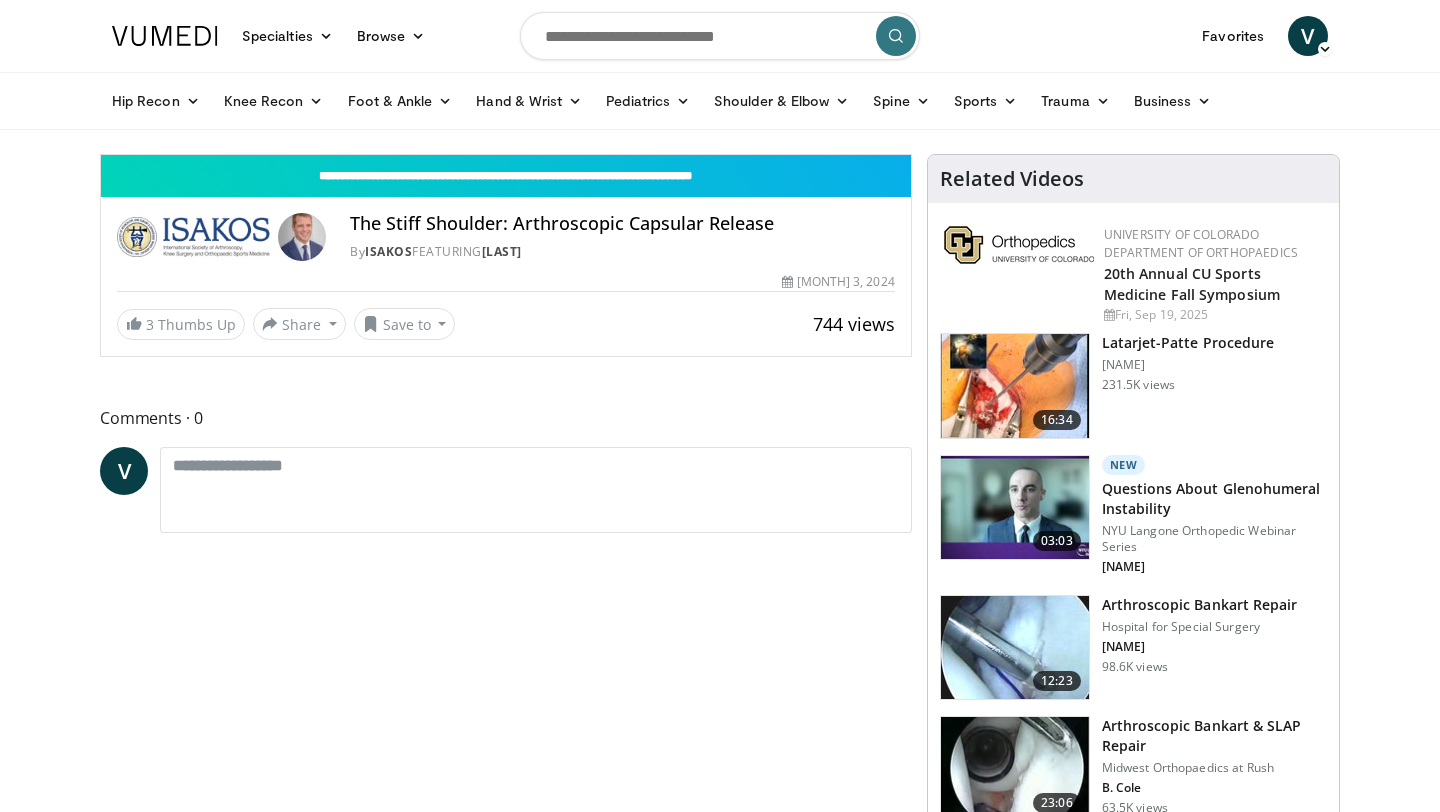 scroll, scrollTop: 0, scrollLeft: 0, axis: both 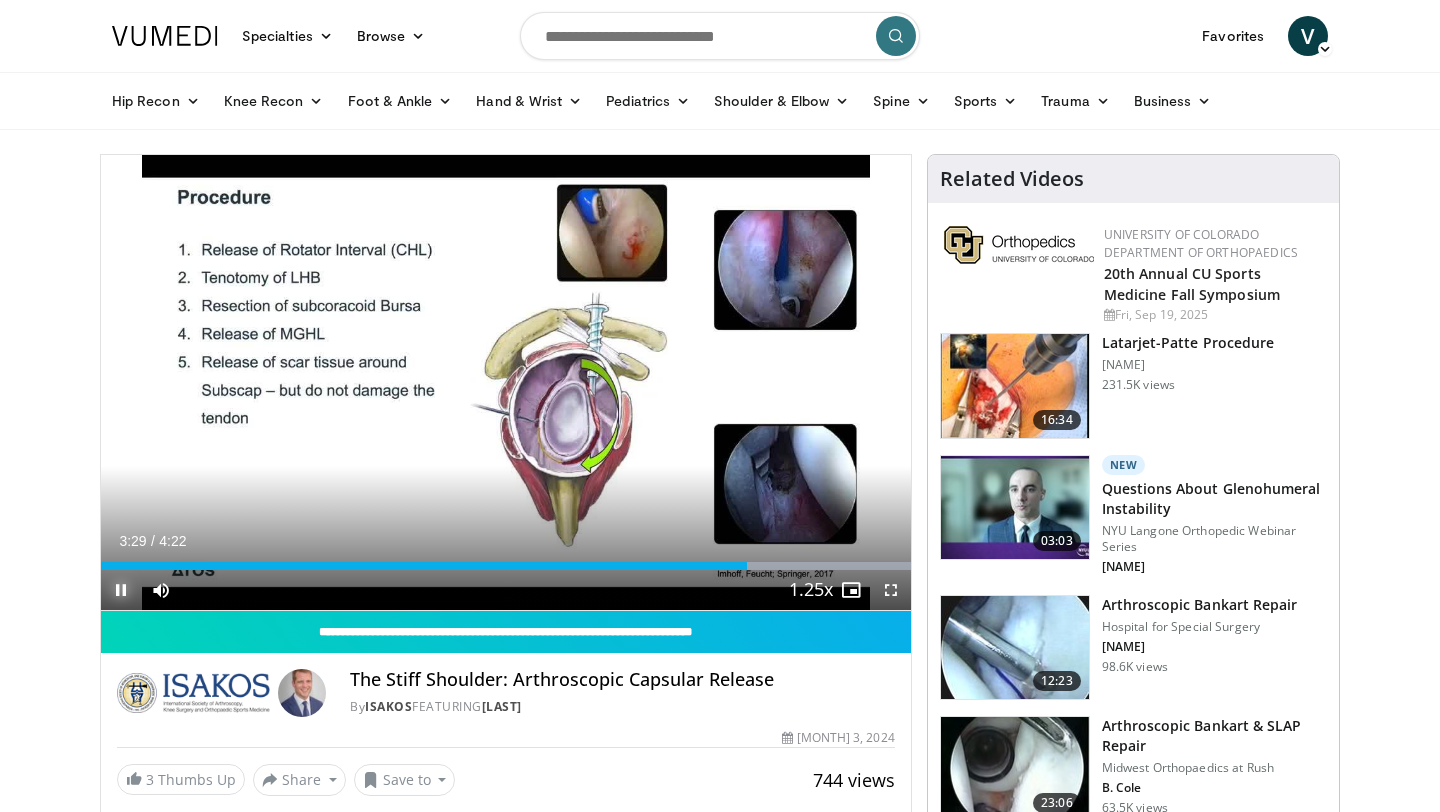 click at bounding box center (121, 590) 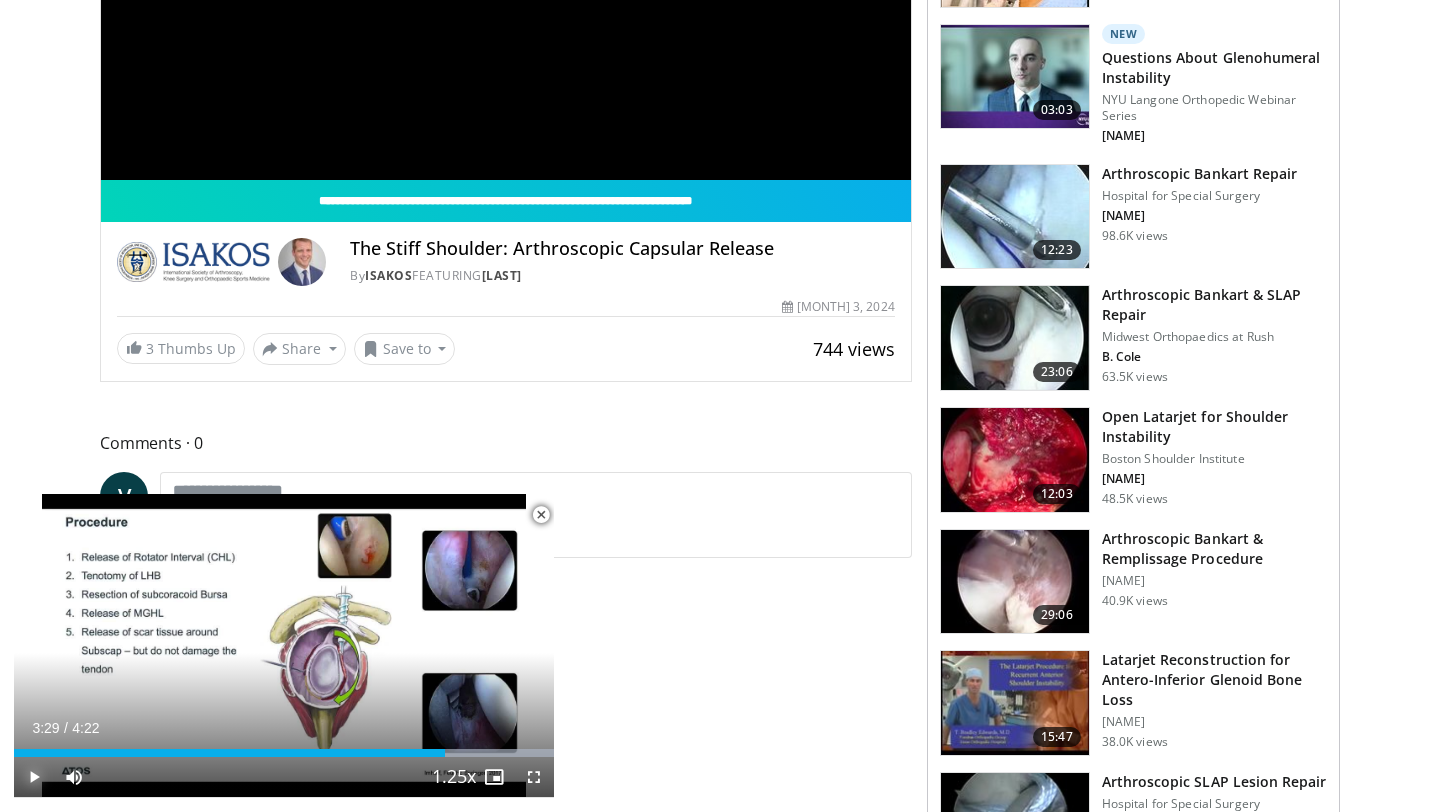scroll, scrollTop: 435, scrollLeft: 0, axis: vertical 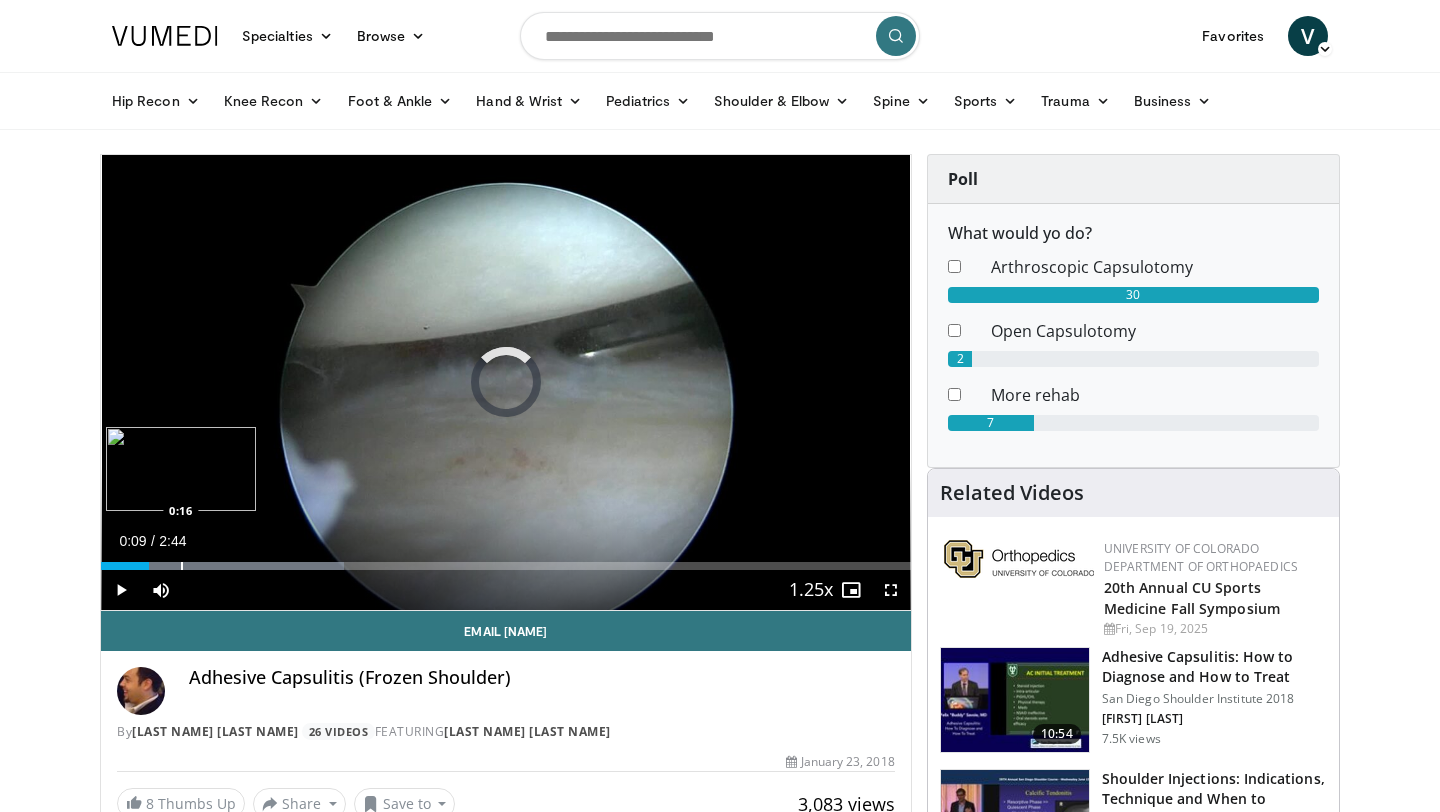 click at bounding box center (182, 566) 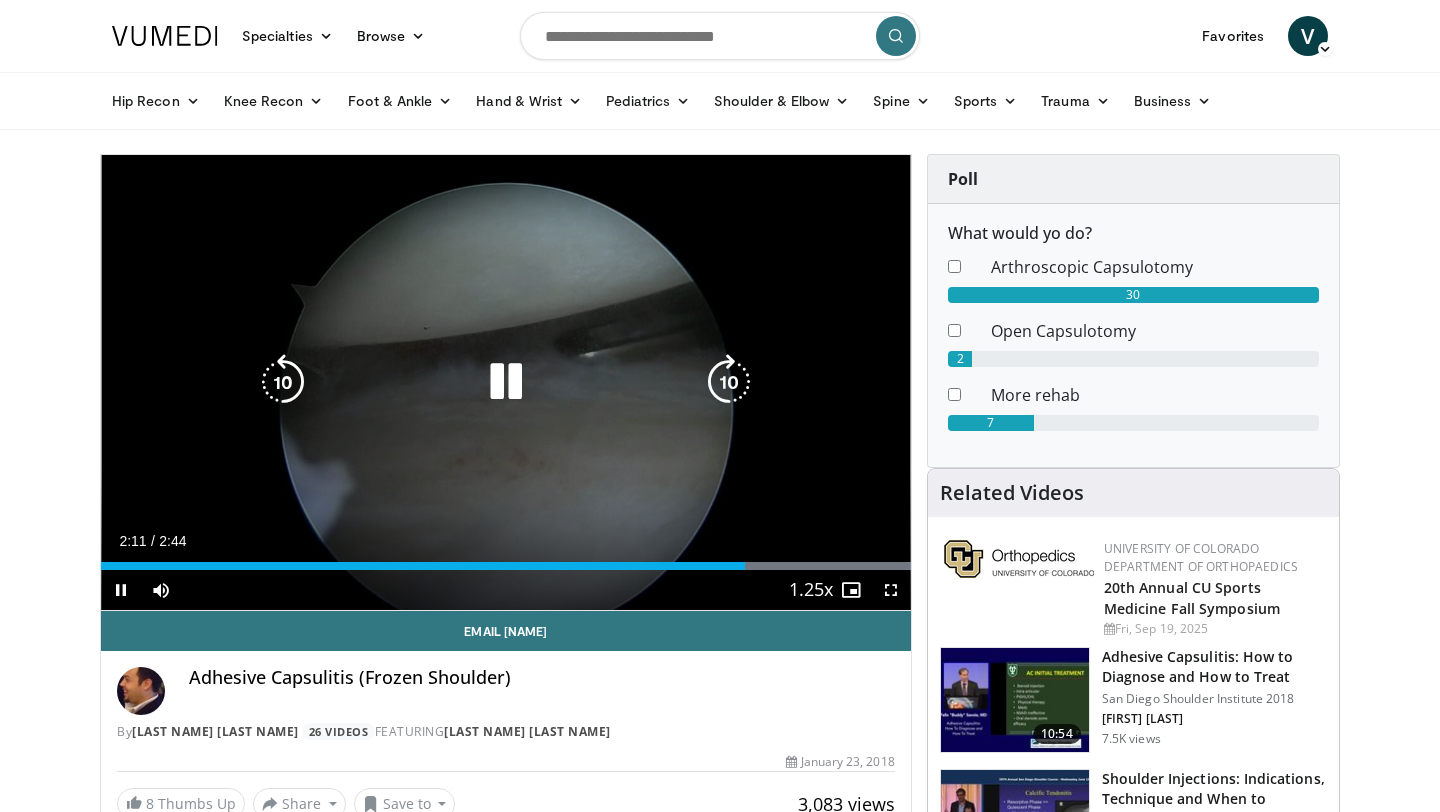 click at bounding box center [506, 382] 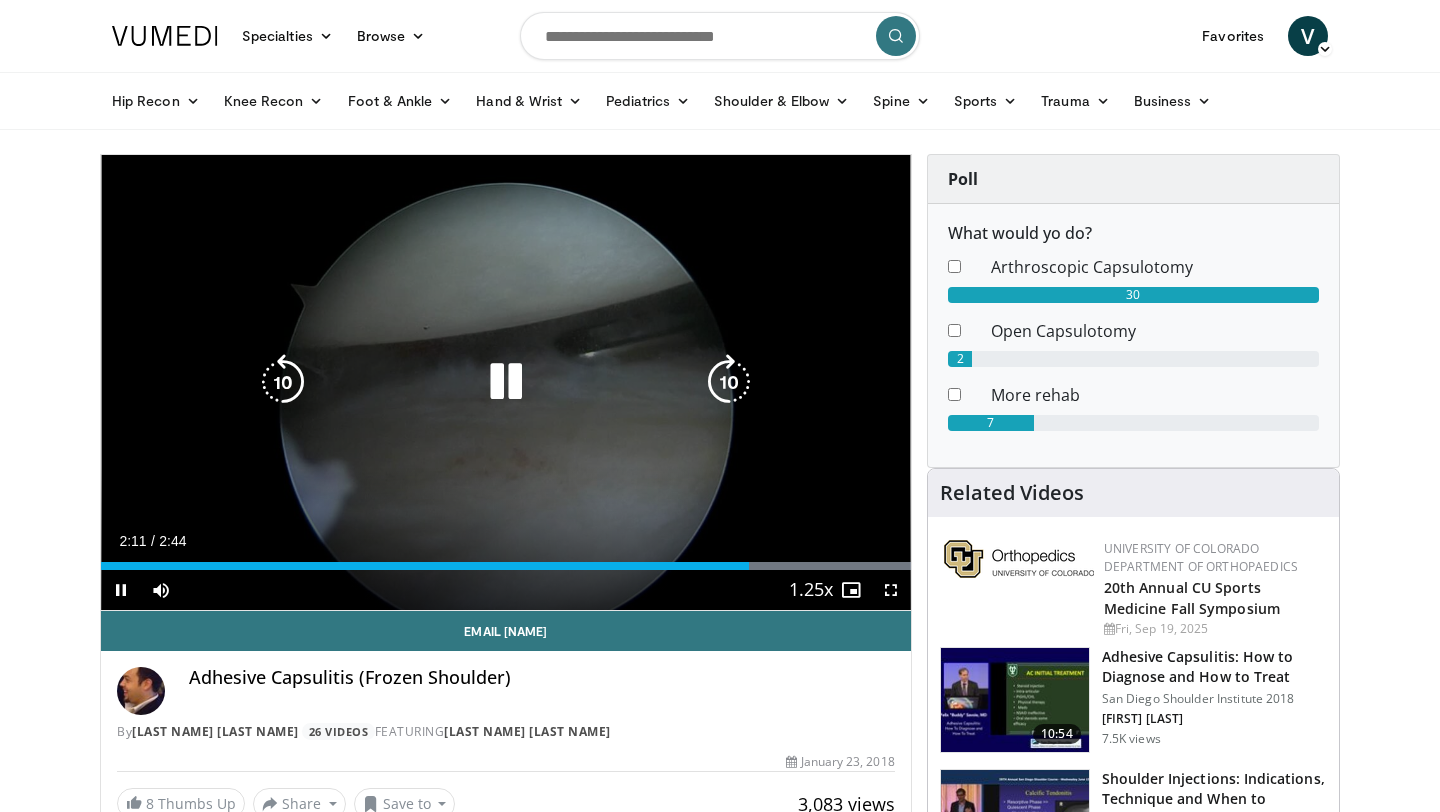 click at bounding box center (506, 382) 